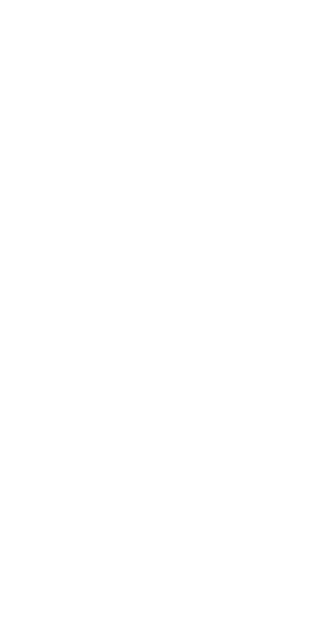 scroll, scrollTop: 0, scrollLeft: 0, axis: both 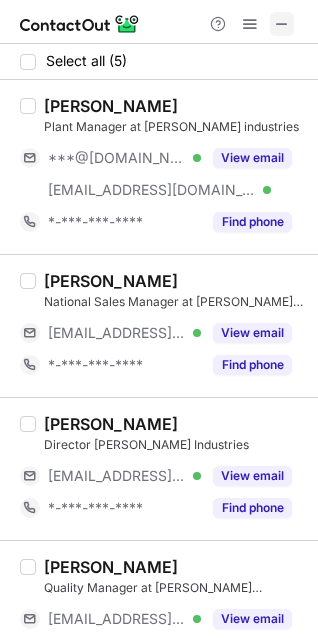 click at bounding box center (282, 24) 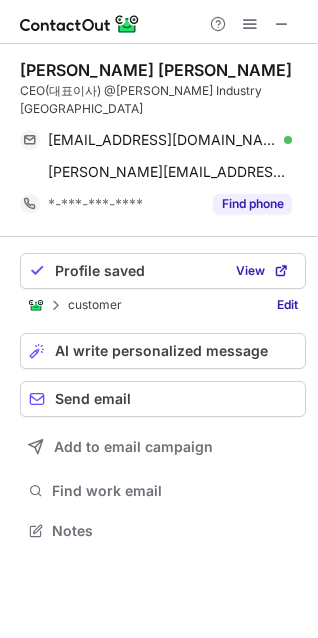 scroll, scrollTop: 10, scrollLeft: 10, axis: both 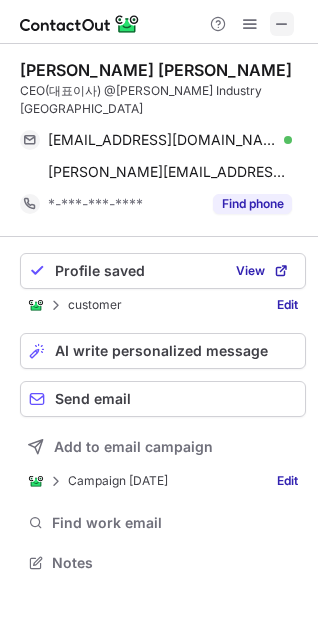 click at bounding box center (282, 24) 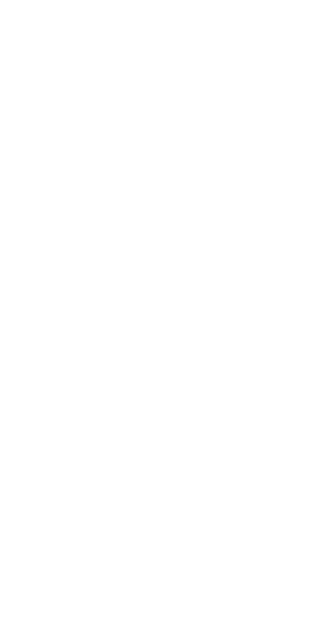 scroll, scrollTop: 0, scrollLeft: 0, axis: both 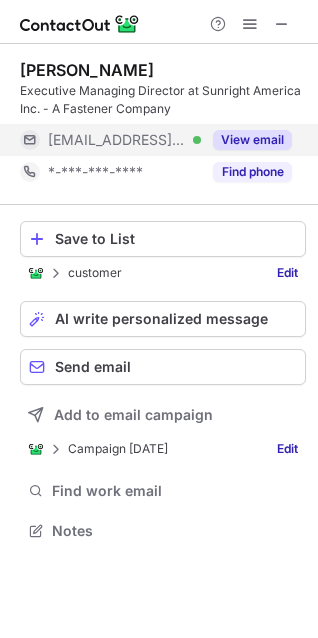 click on "View email" at bounding box center (252, 140) 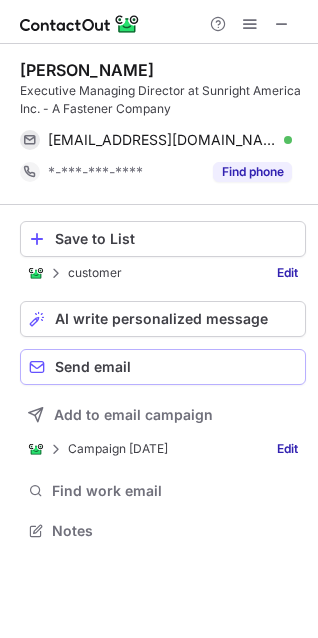 click on "Send email" at bounding box center (176, 367) 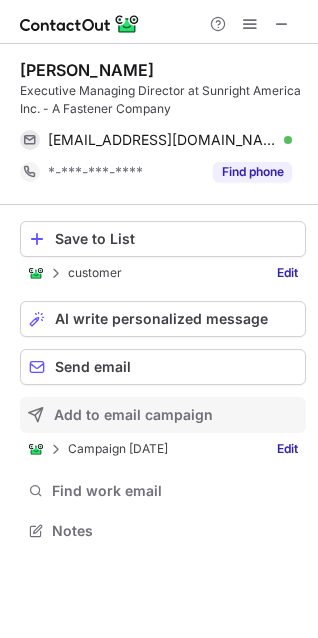 click on "Add to email campaign" at bounding box center (133, 415) 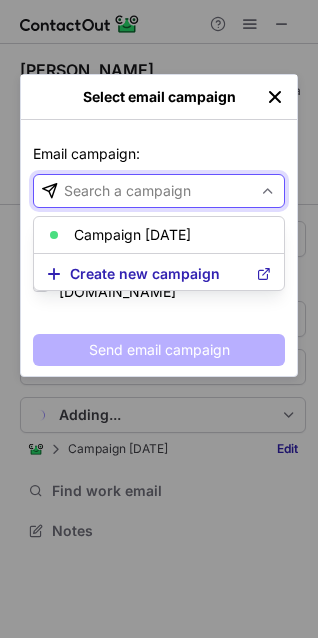 click on "Search a campaign" at bounding box center (127, 191) 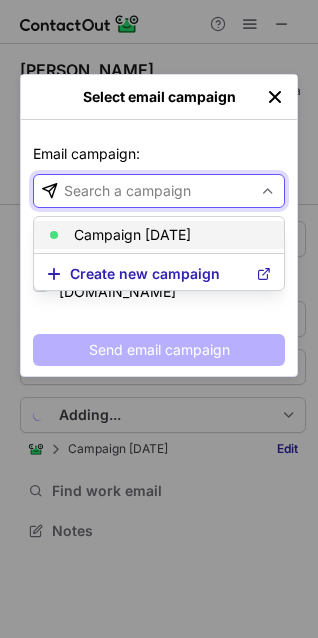 click on "Campaign [DATE]" at bounding box center [132, 235] 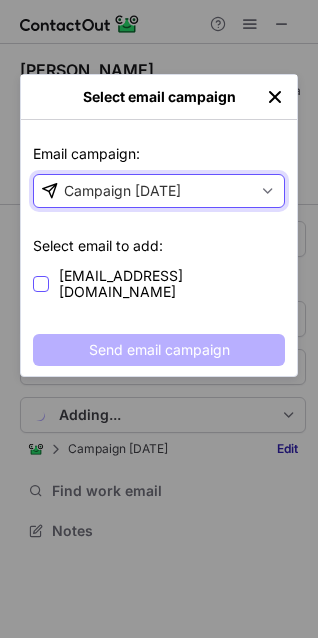 click on "mcapps@sunrightamerica.com" at bounding box center (159, 284) 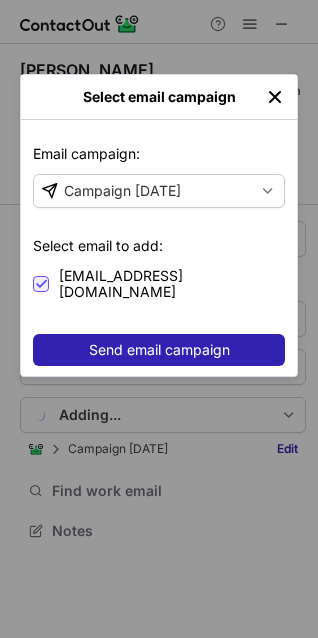 click on "Send email campaign" at bounding box center (159, 350) 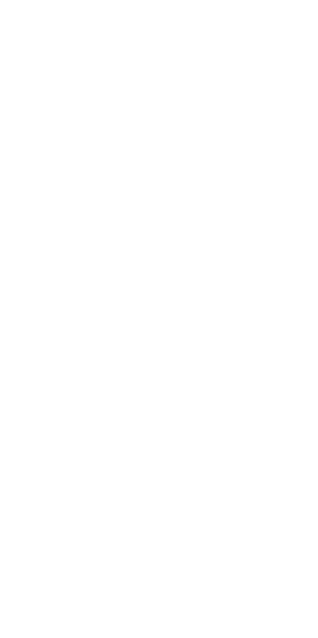 scroll, scrollTop: 0, scrollLeft: 0, axis: both 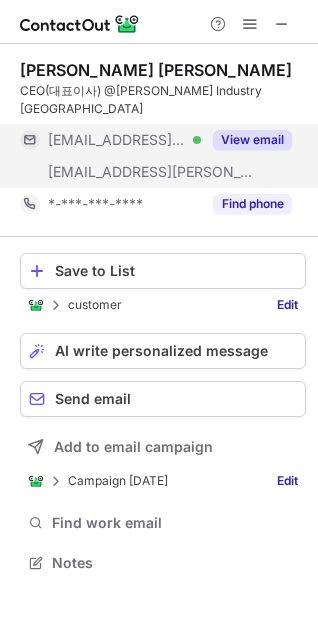 click on "View email" at bounding box center (252, 140) 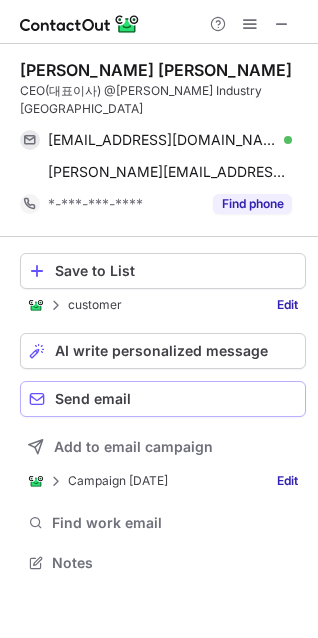click on "Send email" at bounding box center [176, 399] 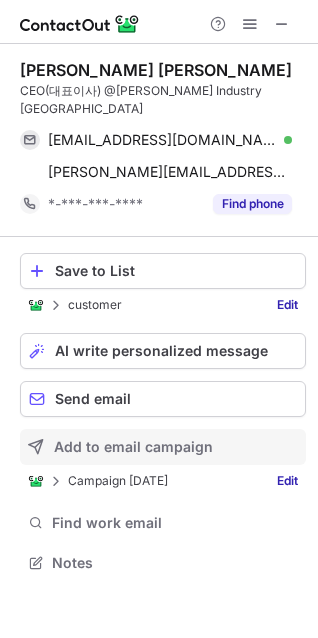 click on "Add to email campaign" at bounding box center (133, 447) 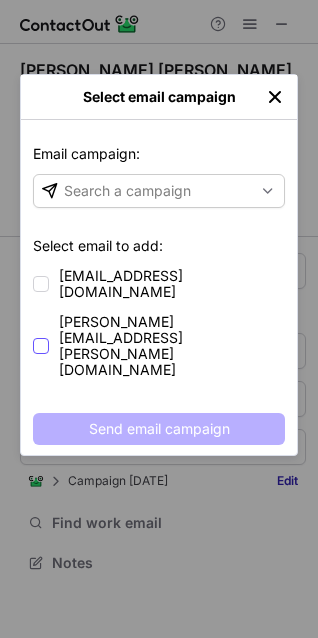 click on "walter.gim@wuerth.com" at bounding box center (159, 346) 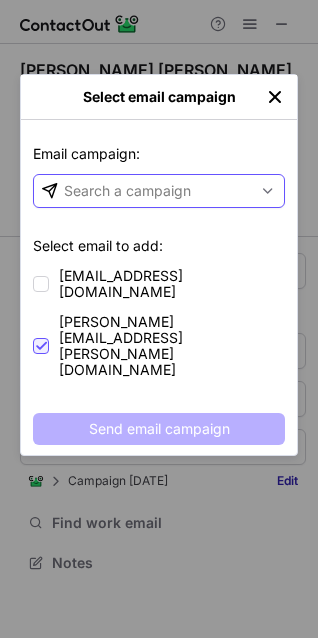 click on "Search a campaign" at bounding box center (127, 191) 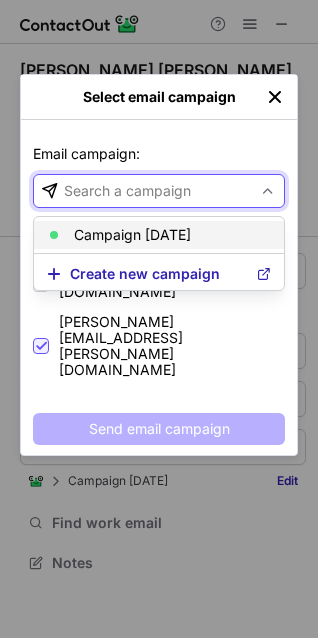 click on "Campaign [DATE]" at bounding box center [132, 235] 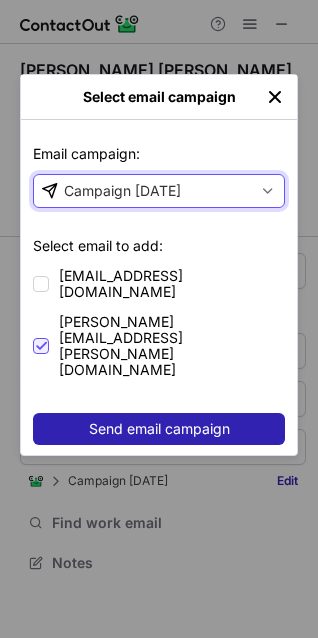 click on "Send email campaign" at bounding box center (159, 429) 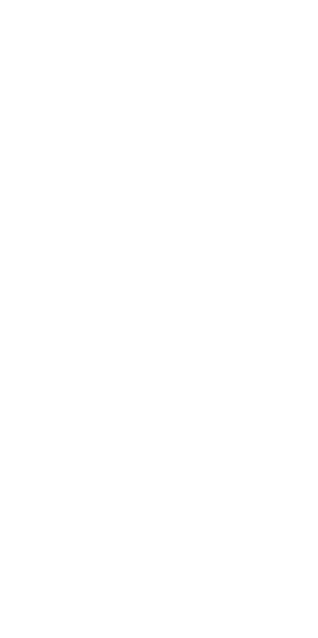 scroll, scrollTop: 0, scrollLeft: 0, axis: both 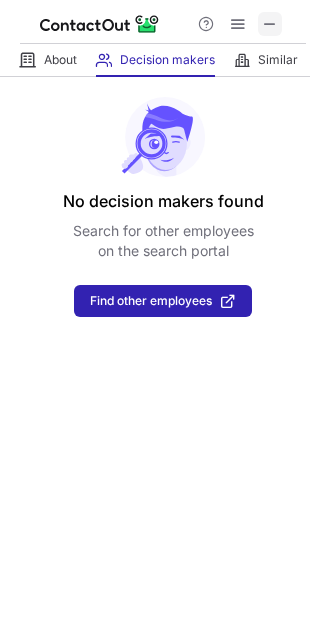 click at bounding box center [270, 24] 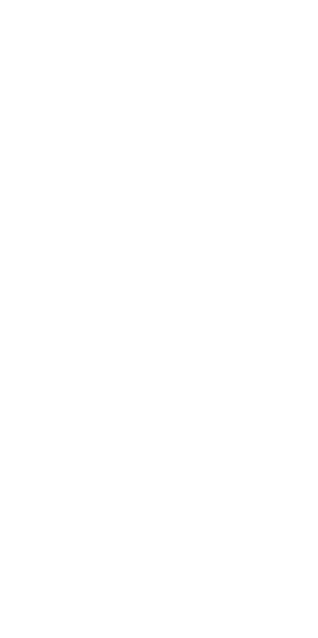 scroll, scrollTop: 0, scrollLeft: 0, axis: both 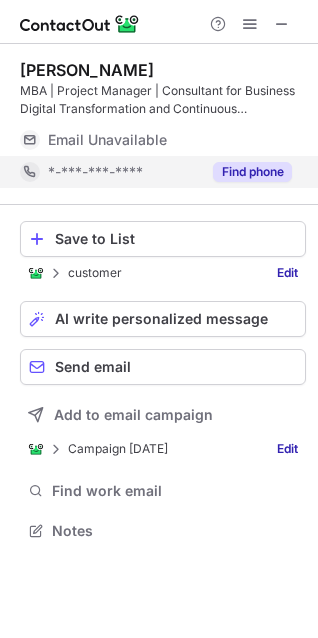 click on "Find phone" at bounding box center (252, 172) 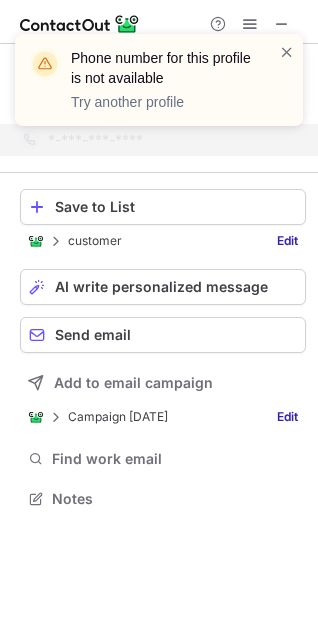 scroll, scrollTop: 485, scrollLeft: 318, axis: both 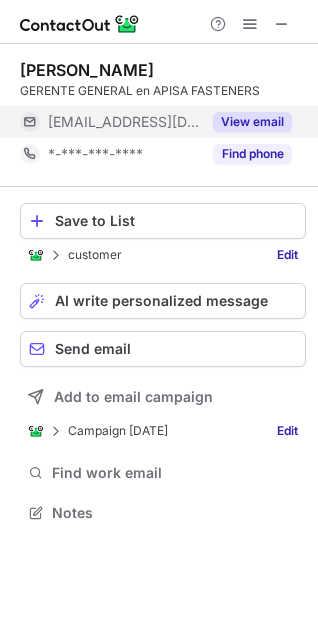 click on "View email" at bounding box center [252, 122] 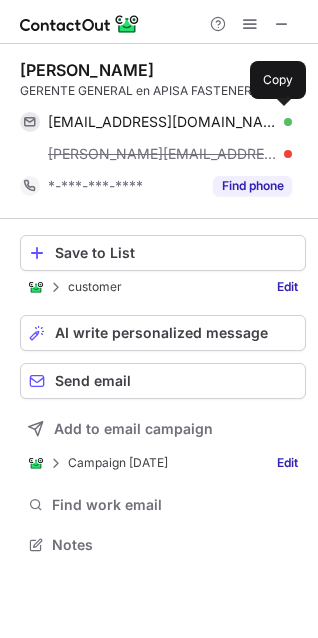scroll, scrollTop: 10, scrollLeft: 10, axis: both 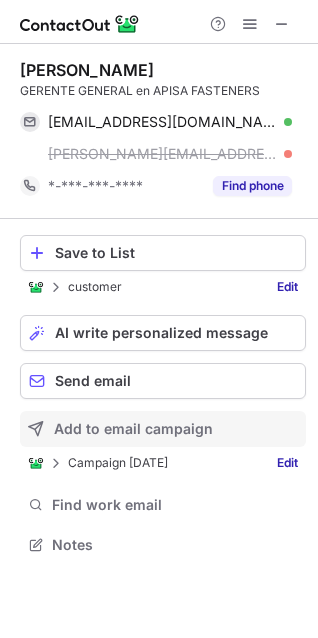 click on "Add to email campaign" at bounding box center [133, 429] 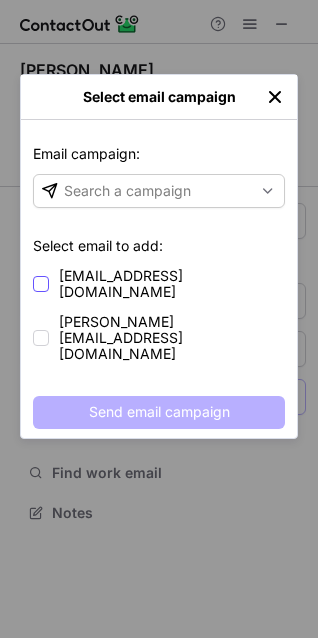 scroll, scrollTop: 499, scrollLeft: 318, axis: both 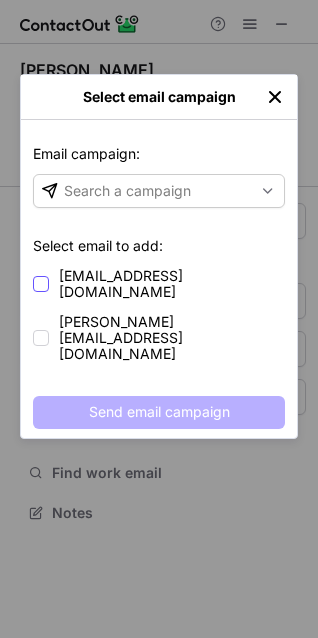 click on "arseniocr@apisaf.com.mx" at bounding box center [172, 284] 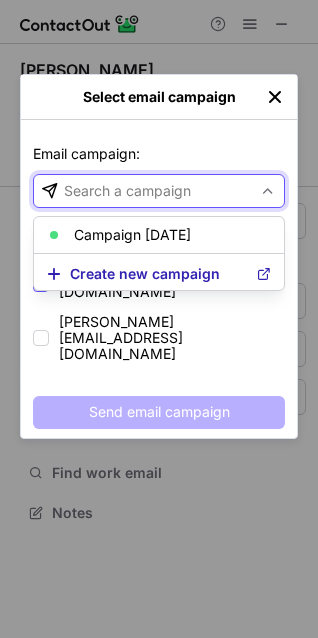 click on "Search a campaign" at bounding box center (127, 191) 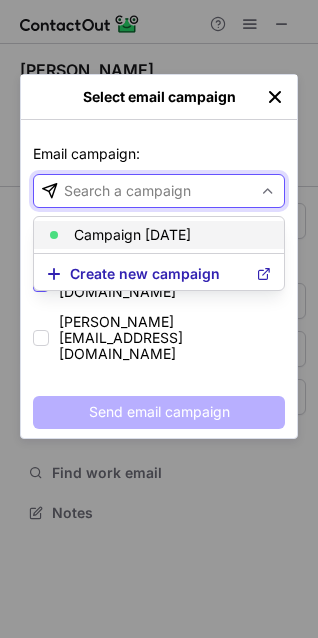 click on "Campaign [DATE]" at bounding box center (132, 235) 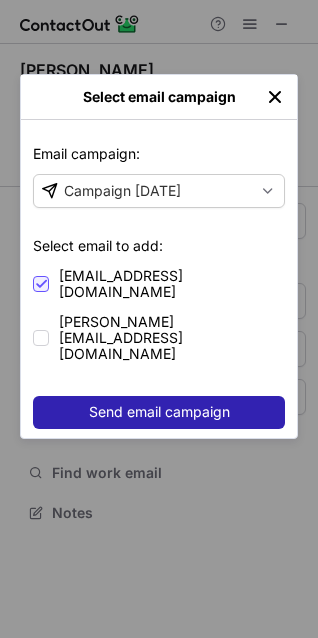 click on "Send email campaign" at bounding box center [159, 412] 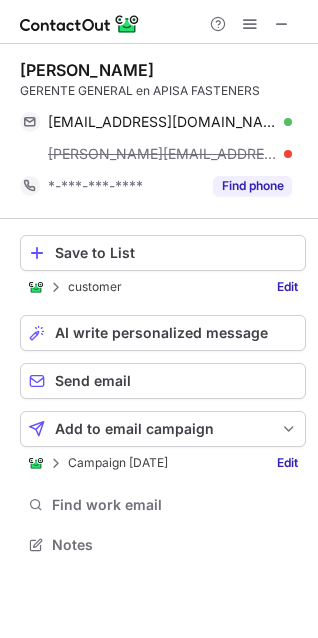scroll, scrollTop: 10, scrollLeft: 10, axis: both 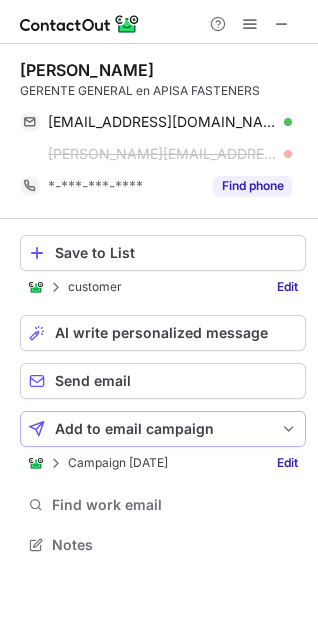 click on "Add to email campaign" at bounding box center (134, 429) 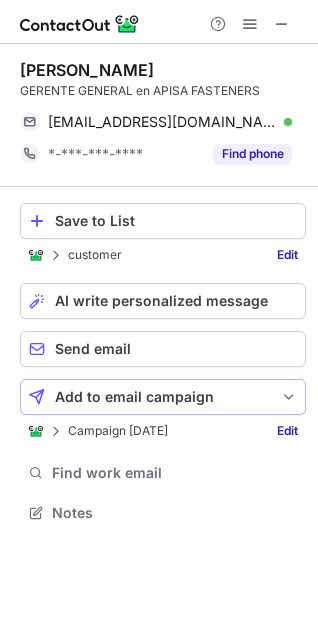 scroll, scrollTop: 499, scrollLeft: 318, axis: both 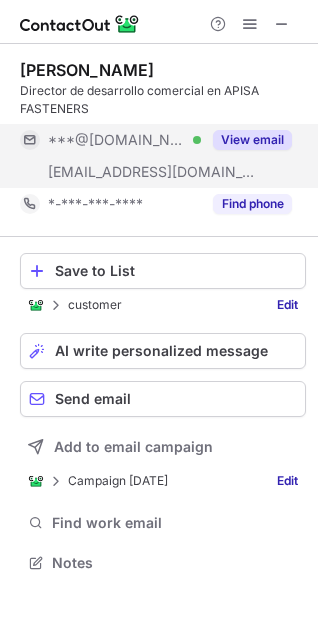 click on "[EMAIL_ADDRESS][DOMAIN_NAME]" at bounding box center (152, 172) 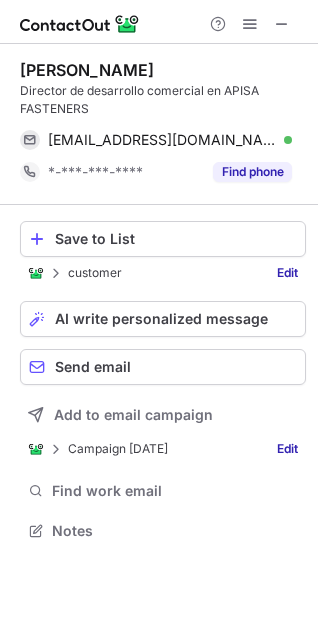 scroll, scrollTop: 517, scrollLeft: 318, axis: both 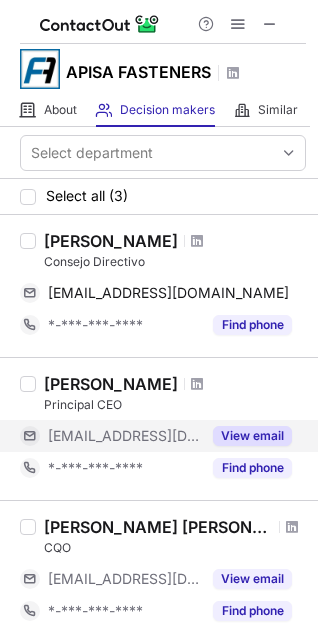 click on "View email" at bounding box center (252, 436) 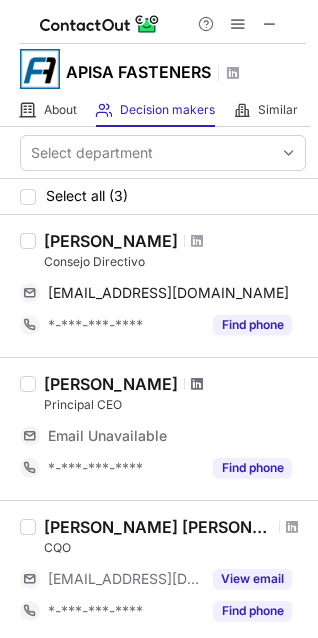 click at bounding box center [197, 384] 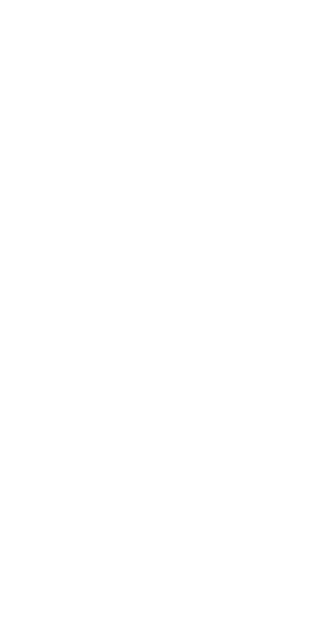 scroll, scrollTop: 0, scrollLeft: 0, axis: both 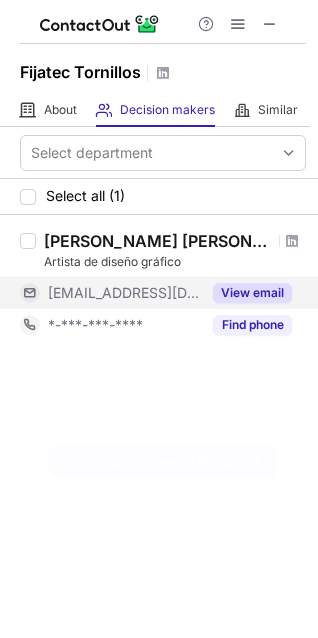 click on "View email" at bounding box center (252, 293) 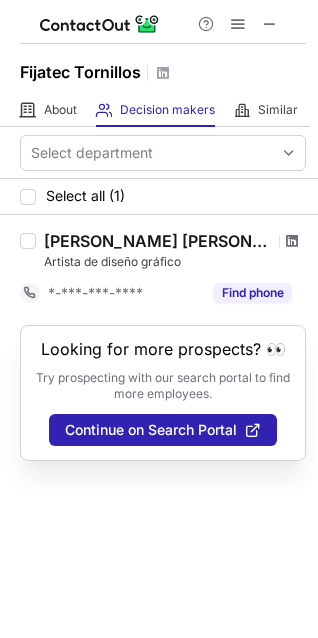 click at bounding box center (292, 241) 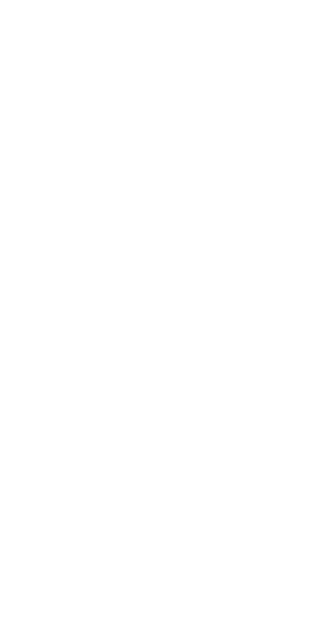 scroll, scrollTop: 0, scrollLeft: 0, axis: both 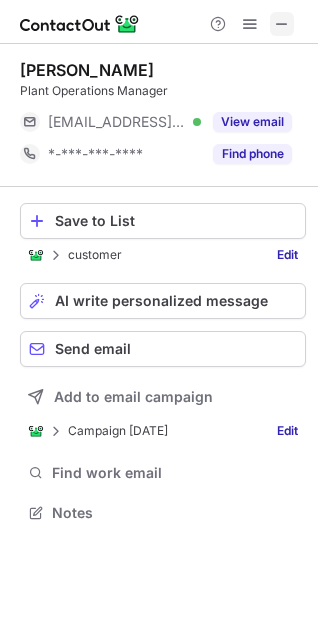 click at bounding box center [282, 24] 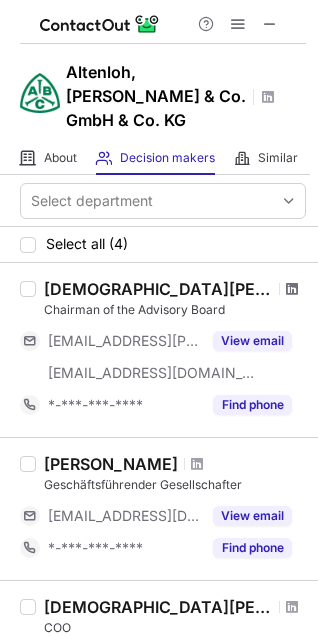 click at bounding box center (292, 289) 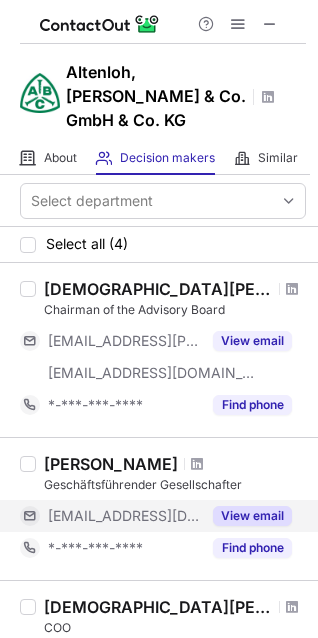 click on "View email" at bounding box center [252, 516] 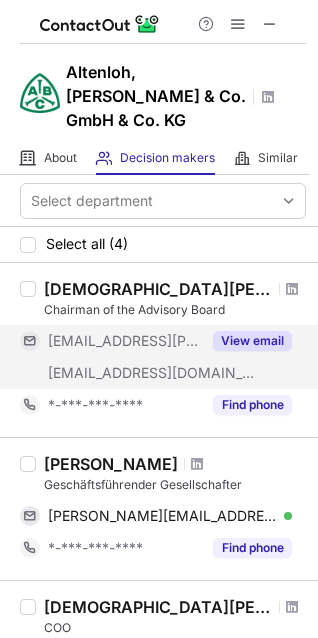 click on "View email" at bounding box center (246, 341) 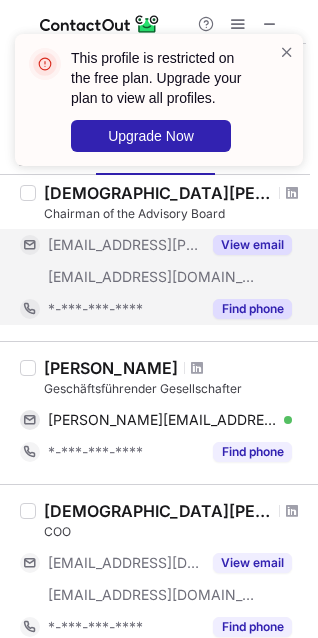 scroll, scrollTop: 200, scrollLeft: 0, axis: vertical 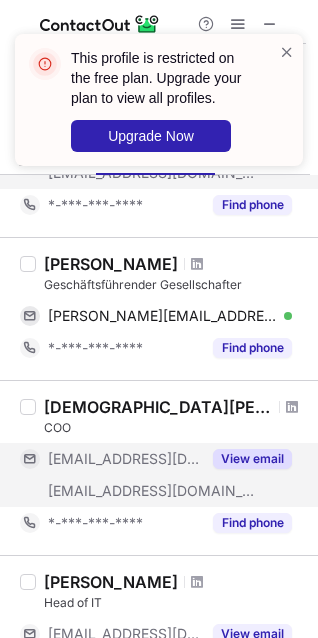 click on "View email" at bounding box center (252, 459) 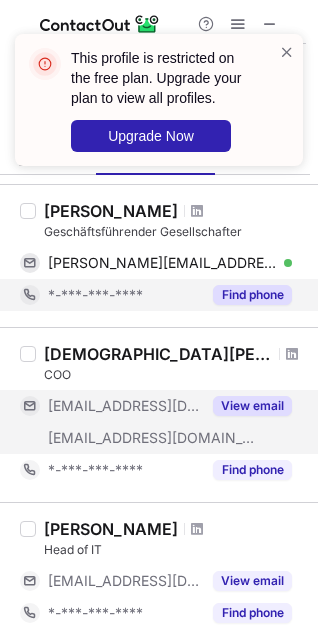 scroll, scrollTop: 107, scrollLeft: 0, axis: vertical 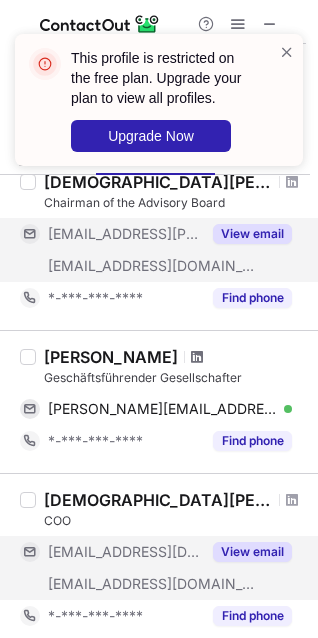 click at bounding box center (197, 357) 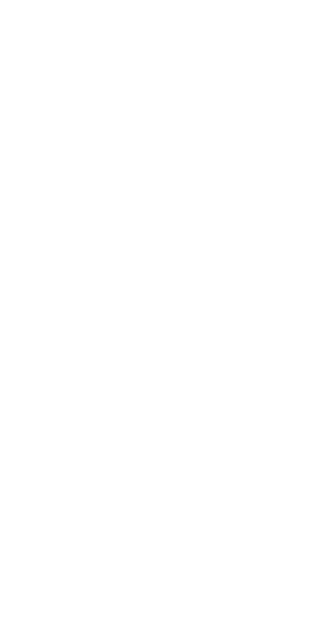 scroll, scrollTop: 0, scrollLeft: 0, axis: both 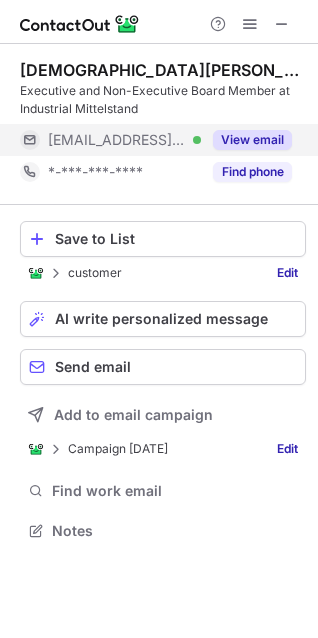 click on "View email" at bounding box center [252, 140] 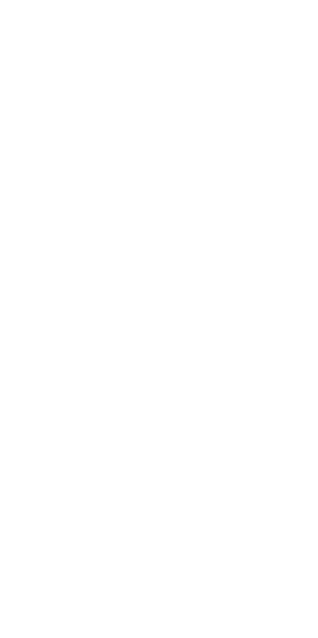 scroll, scrollTop: 0, scrollLeft: 0, axis: both 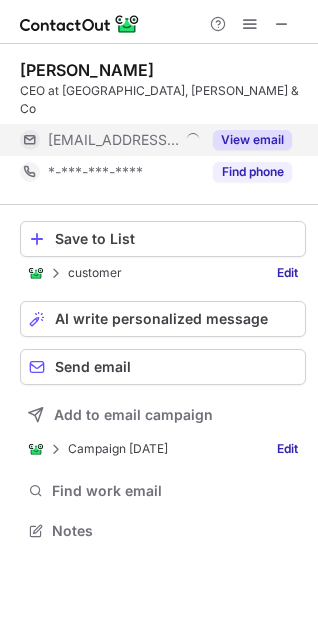 click on "View email" at bounding box center [252, 140] 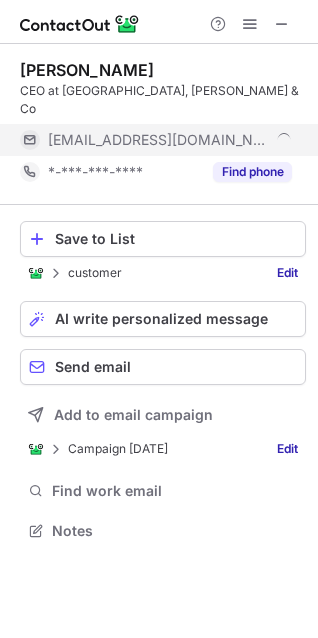 scroll, scrollTop: 10, scrollLeft: 10, axis: both 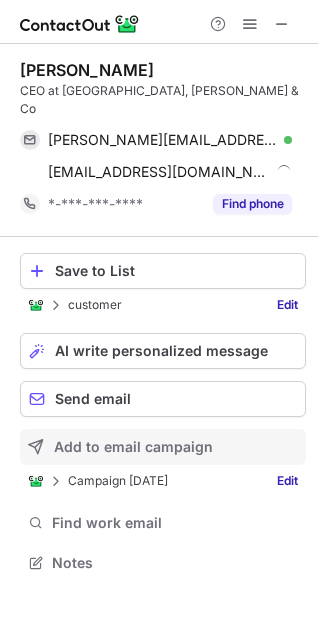 click on "Add to email campaign" at bounding box center [133, 447] 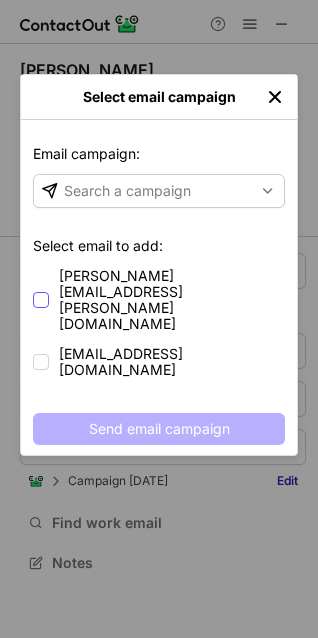 click on "[PERSON_NAME][EMAIL_ADDRESS][PERSON_NAME][DOMAIN_NAME]" at bounding box center [172, 300] 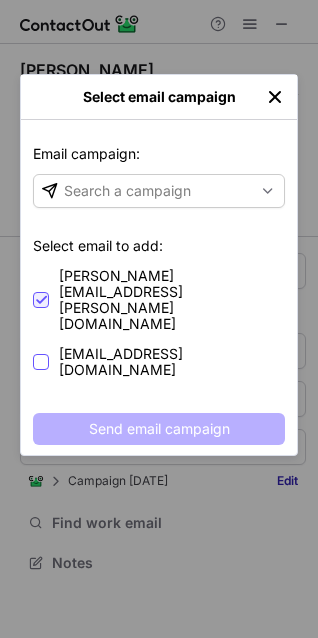 click on "[EMAIL_ADDRESS][DOMAIN_NAME]" at bounding box center [172, 362] 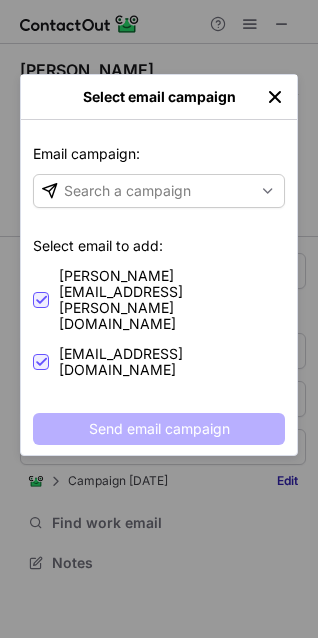 scroll, scrollTop: 499, scrollLeft: 318, axis: both 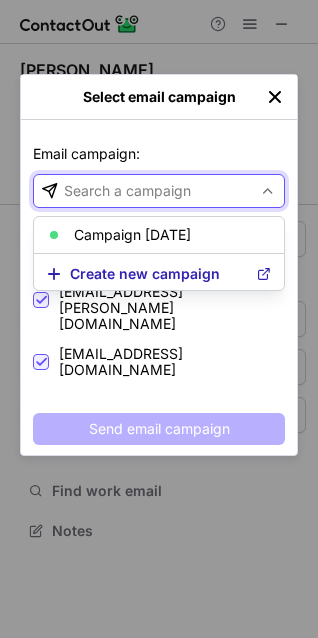 click on "Search a campaign" at bounding box center [143, 191] 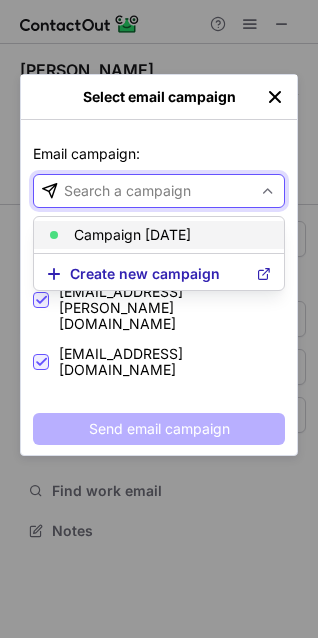 click on "Campaign [DATE]" at bounding box center [132, 235] 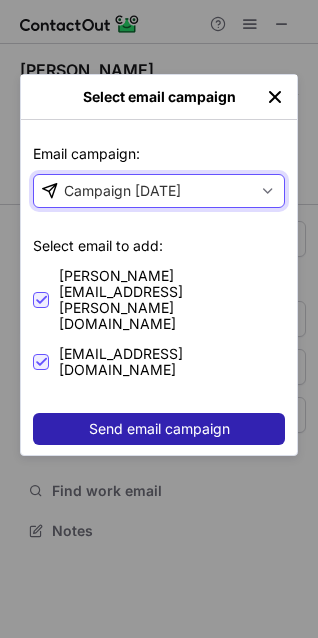 click on "Send email campaign" at bounding box center (159, 429) 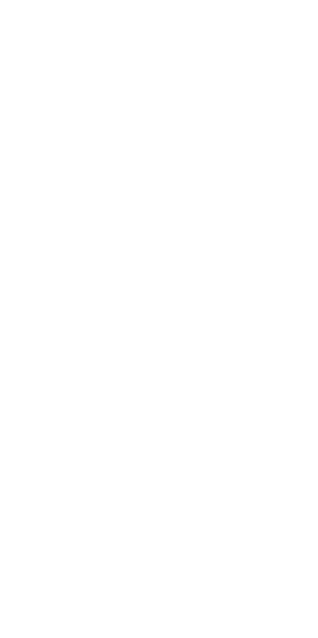 scroll, scrollTop: 0, scrollLeft: 0, axis: both 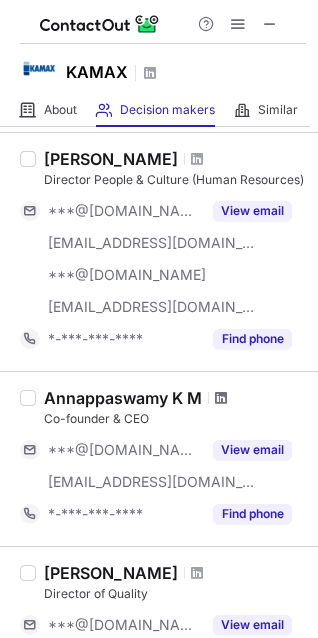 click at bounding box center (221, 398) 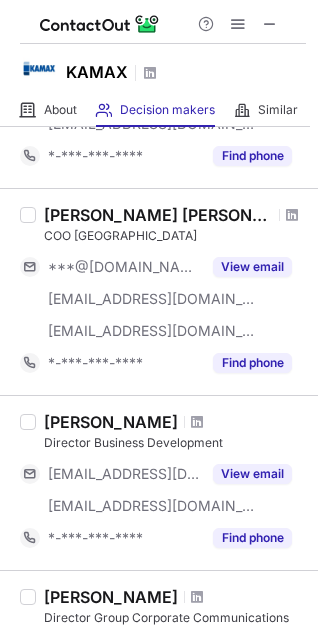 scroll, scrollTop: 1000, scrollLeft: 0, axis: vertical 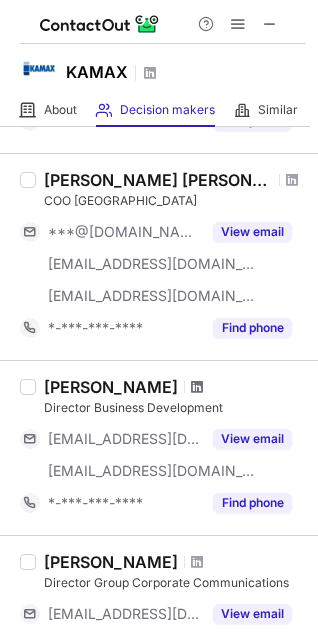 click at bounding box center (197, 387) 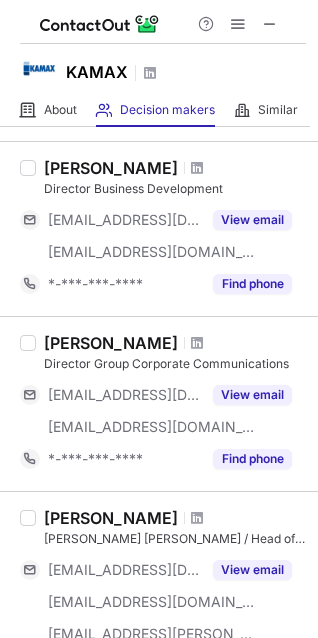 scroll, scrollTop: 1300, scrollLeft: 0, axis: vertical 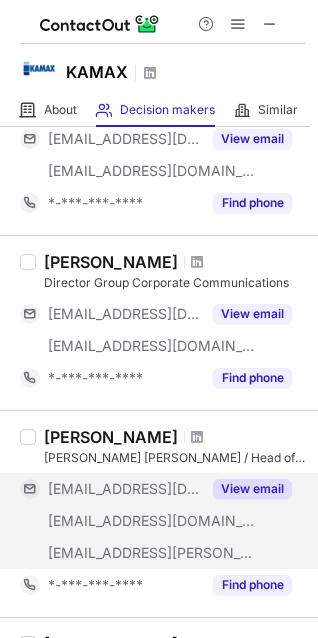click on "View email" at bounding box center [252, 489] 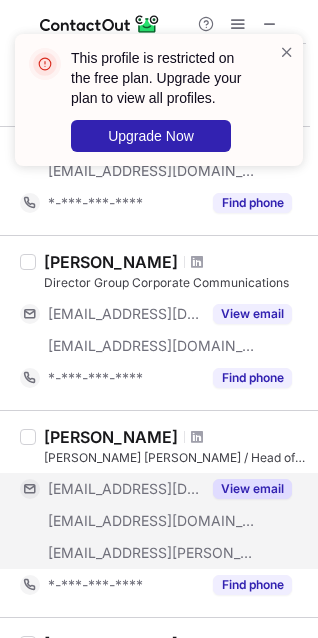 click at bounding box center (197, 437) 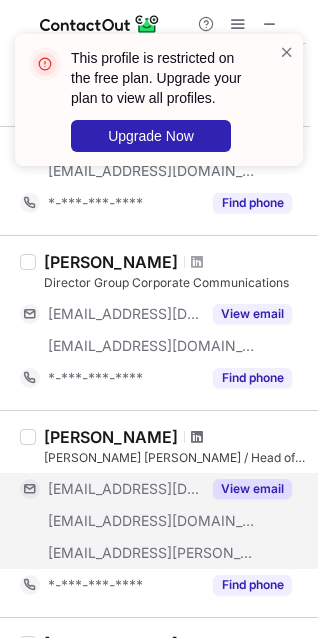 click at bounding box center [197, 437] 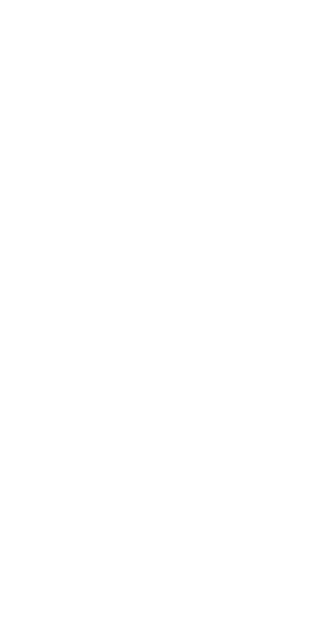 scroll, scrollTop: 0, scrollLeft: 0, axis: both 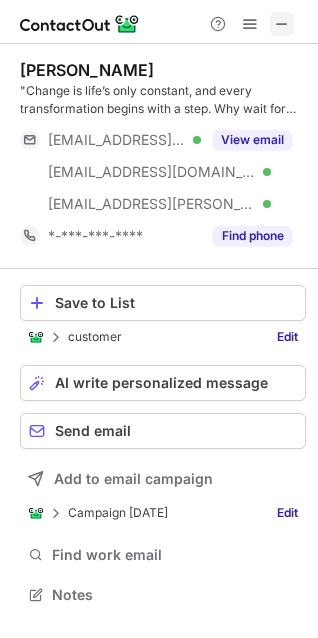 click at bounding box center [282, 24] 